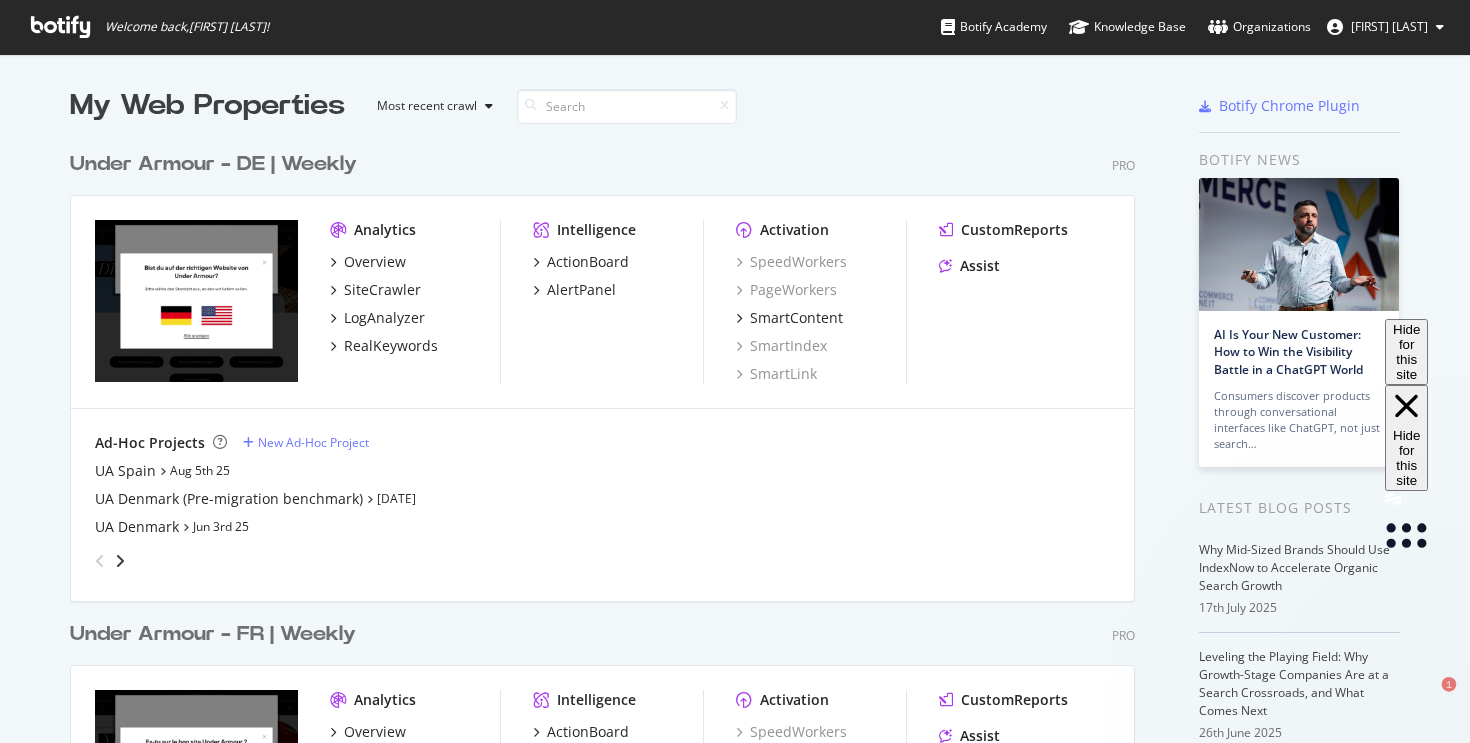 scroll, scrollTop: 0, scrollLeft: 0, axis: both 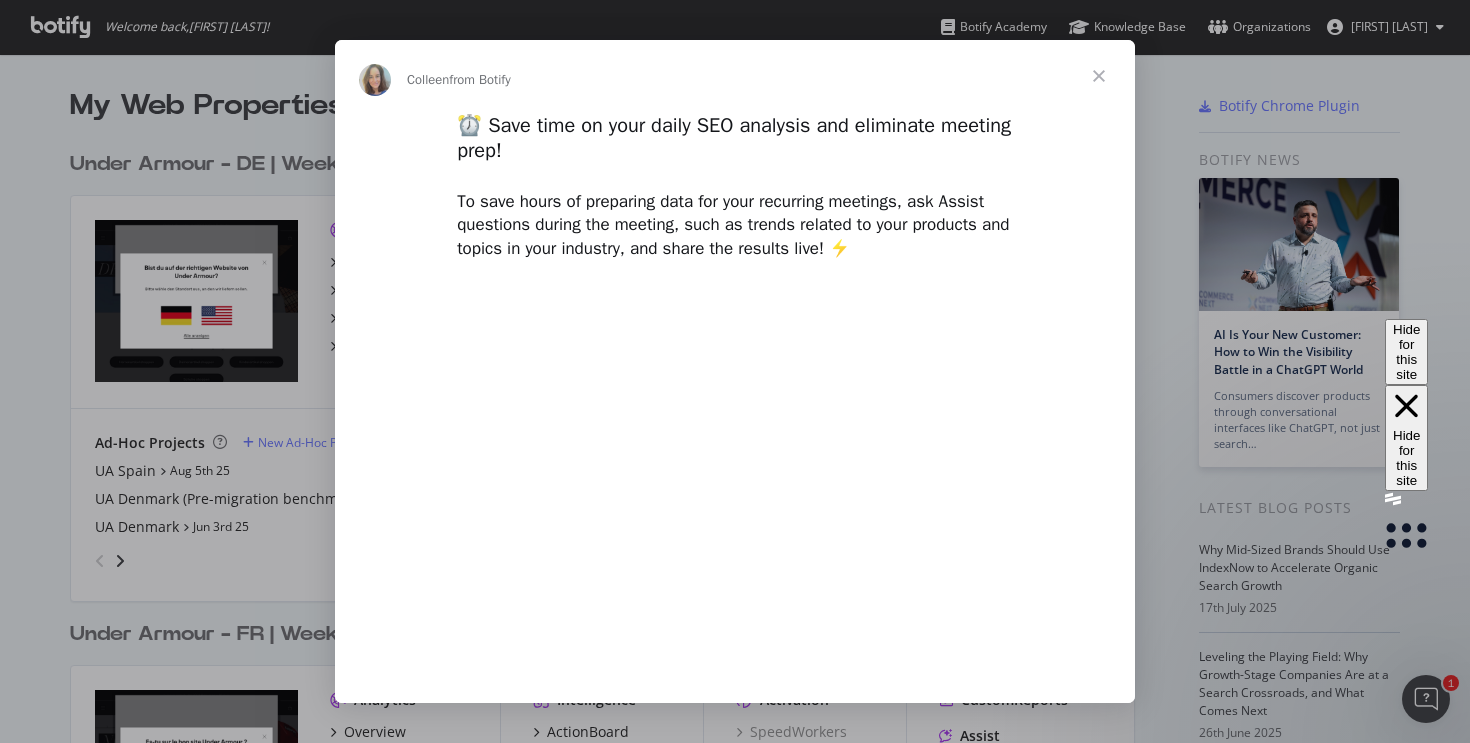 type on "70680" 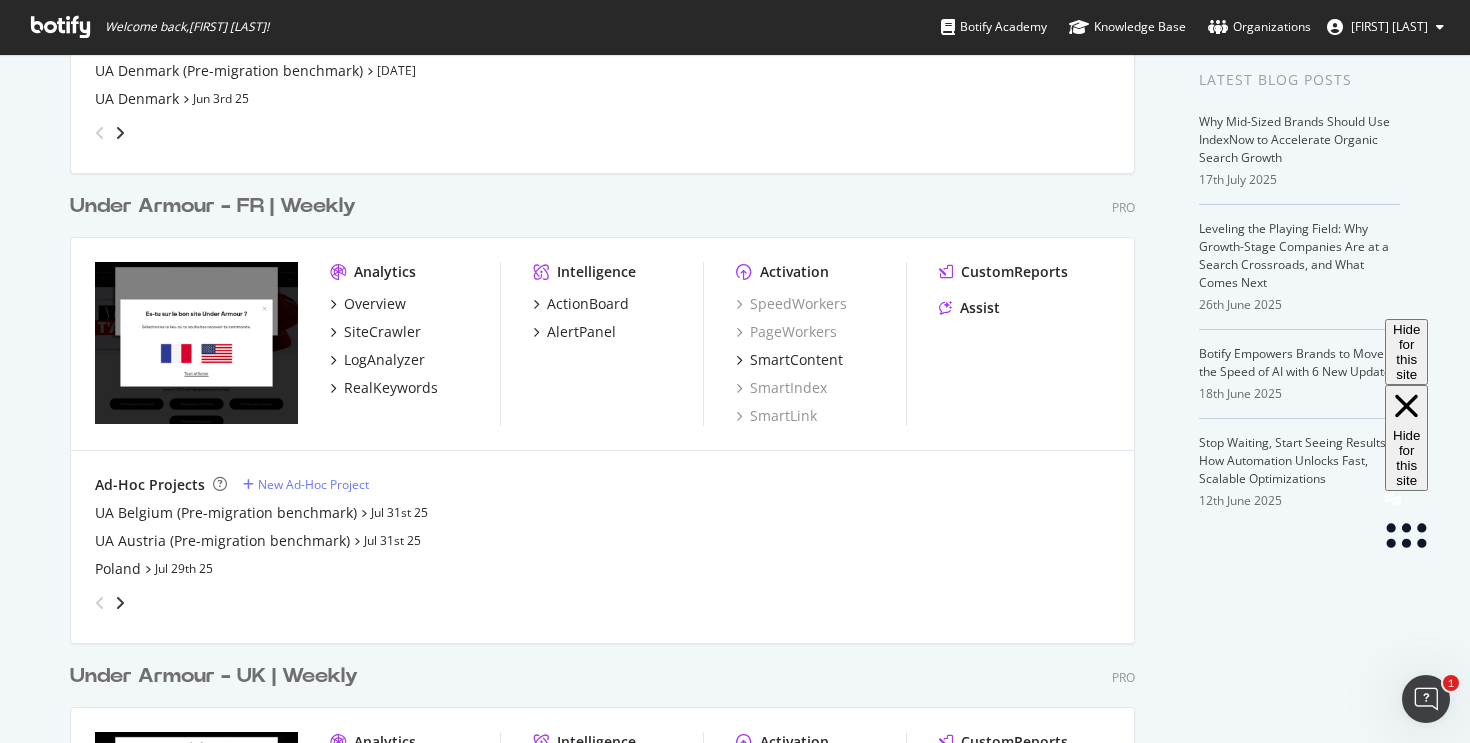 scroll, scrollTop: 679, scrollLeft: 0, axis: vertical 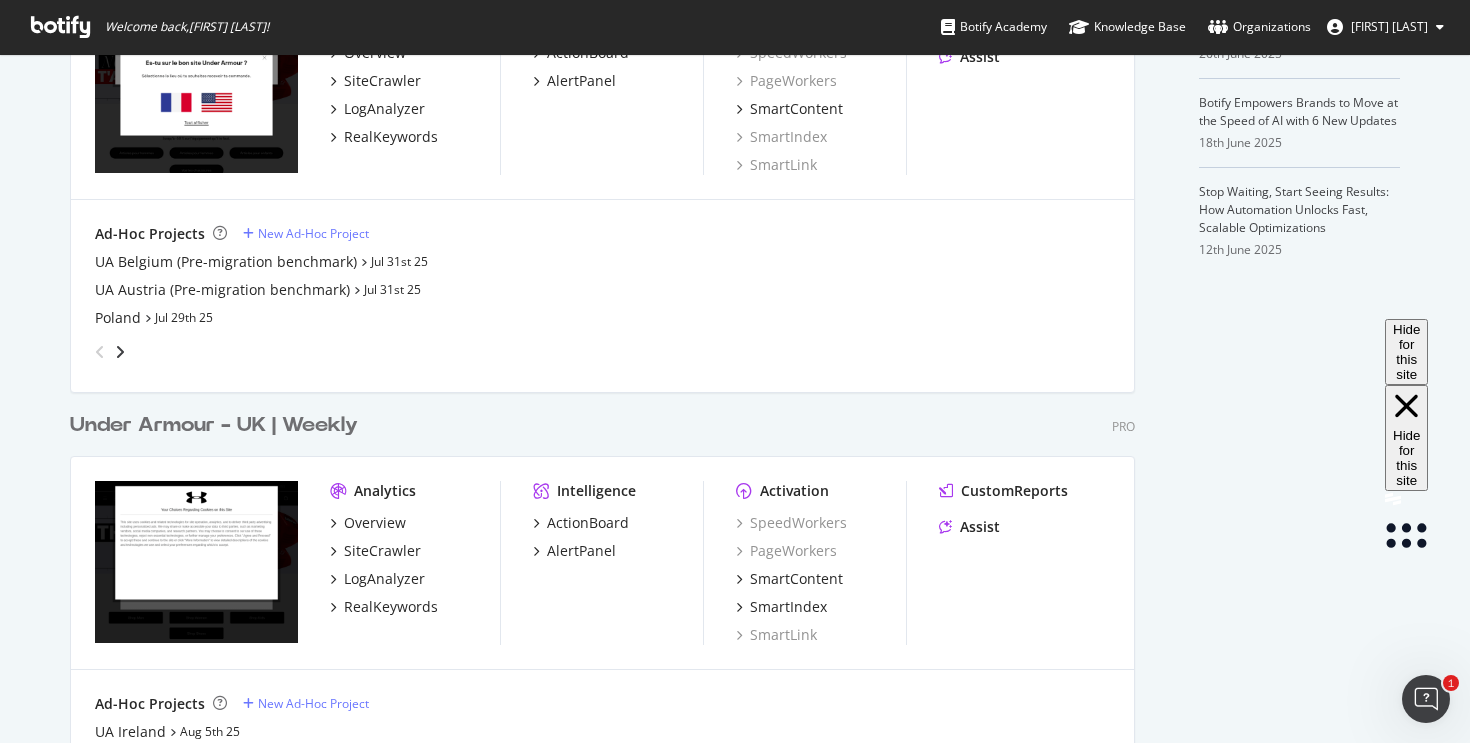 click on "Under Armour - UK | Weekly" at bounding box center (214, 425) 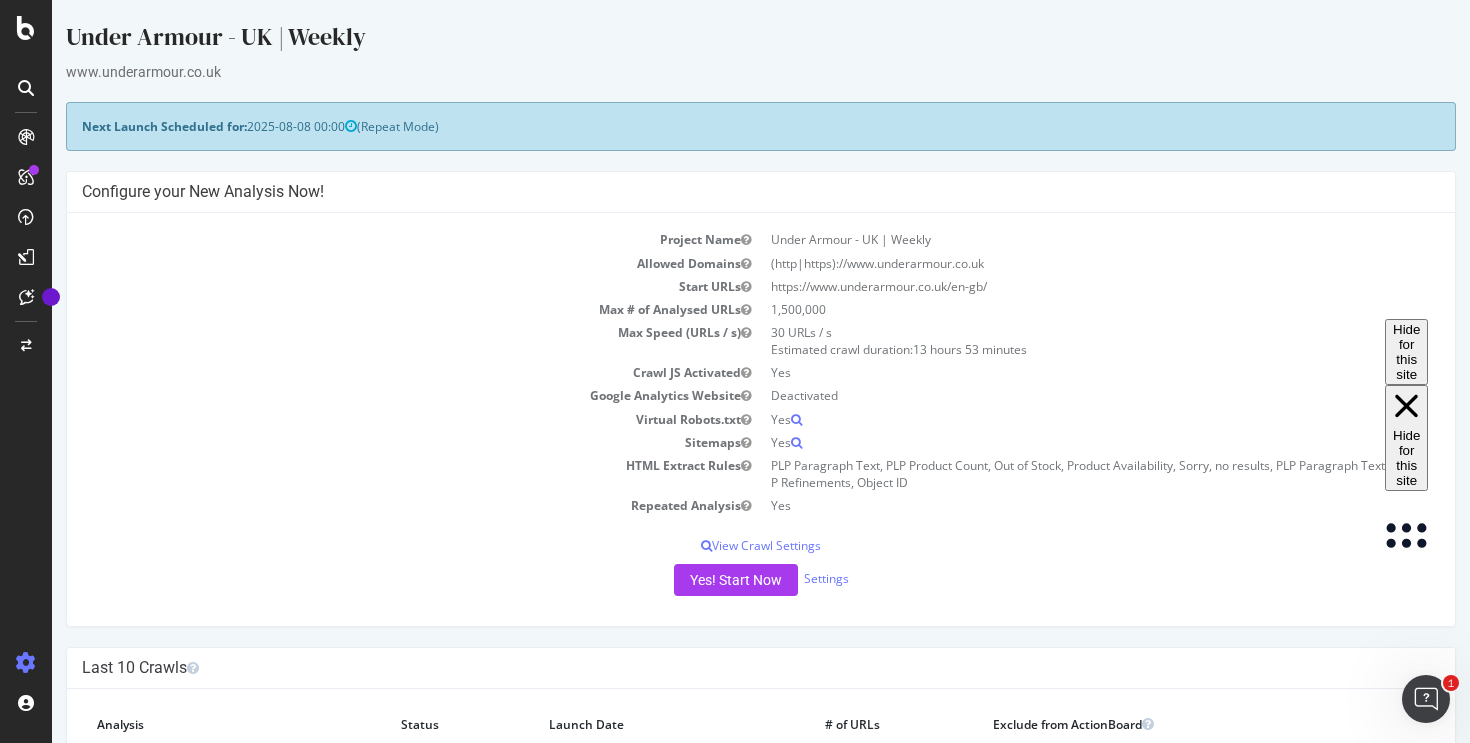 scroll, scrollTop: 0, scrollLeft: 0, axis: both 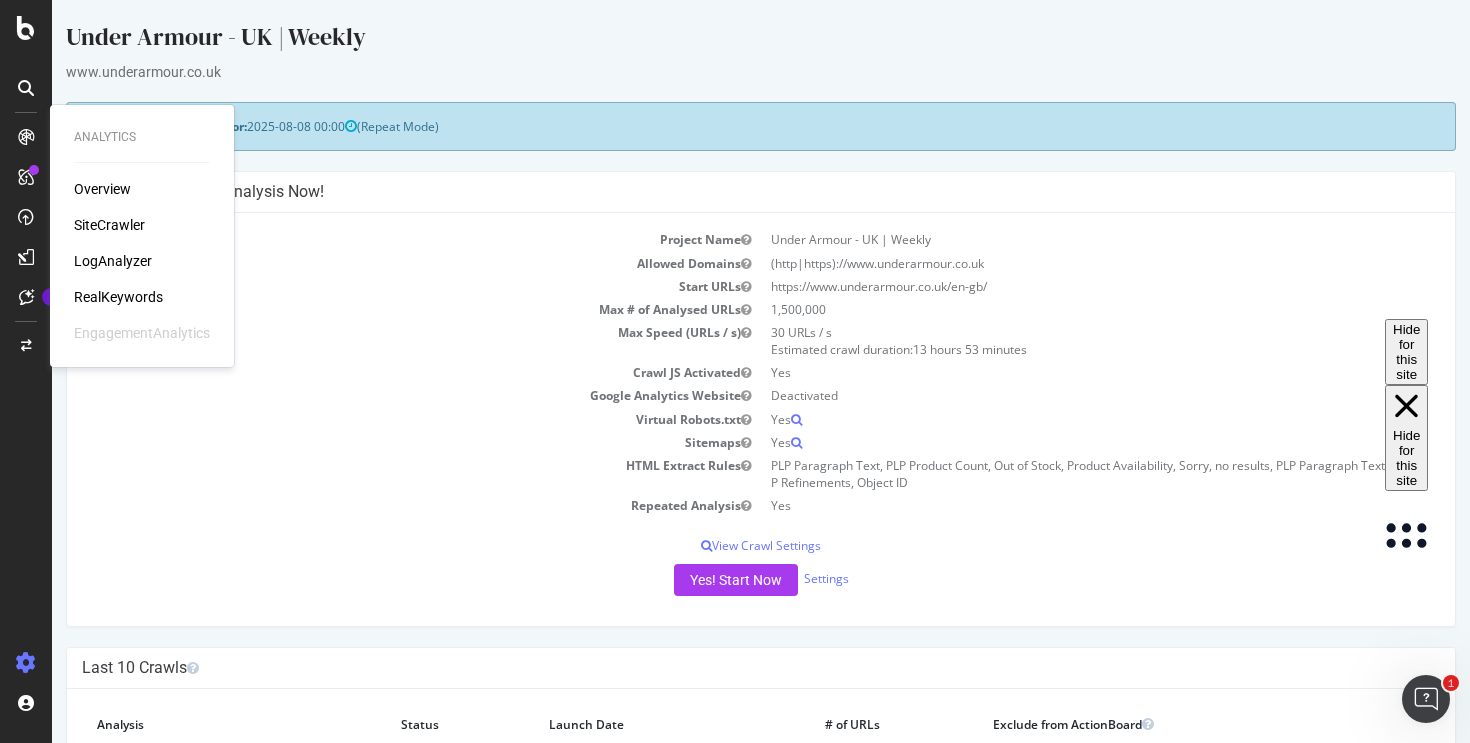 click on "LogAnalyzer" at bounding box center (113, 261) 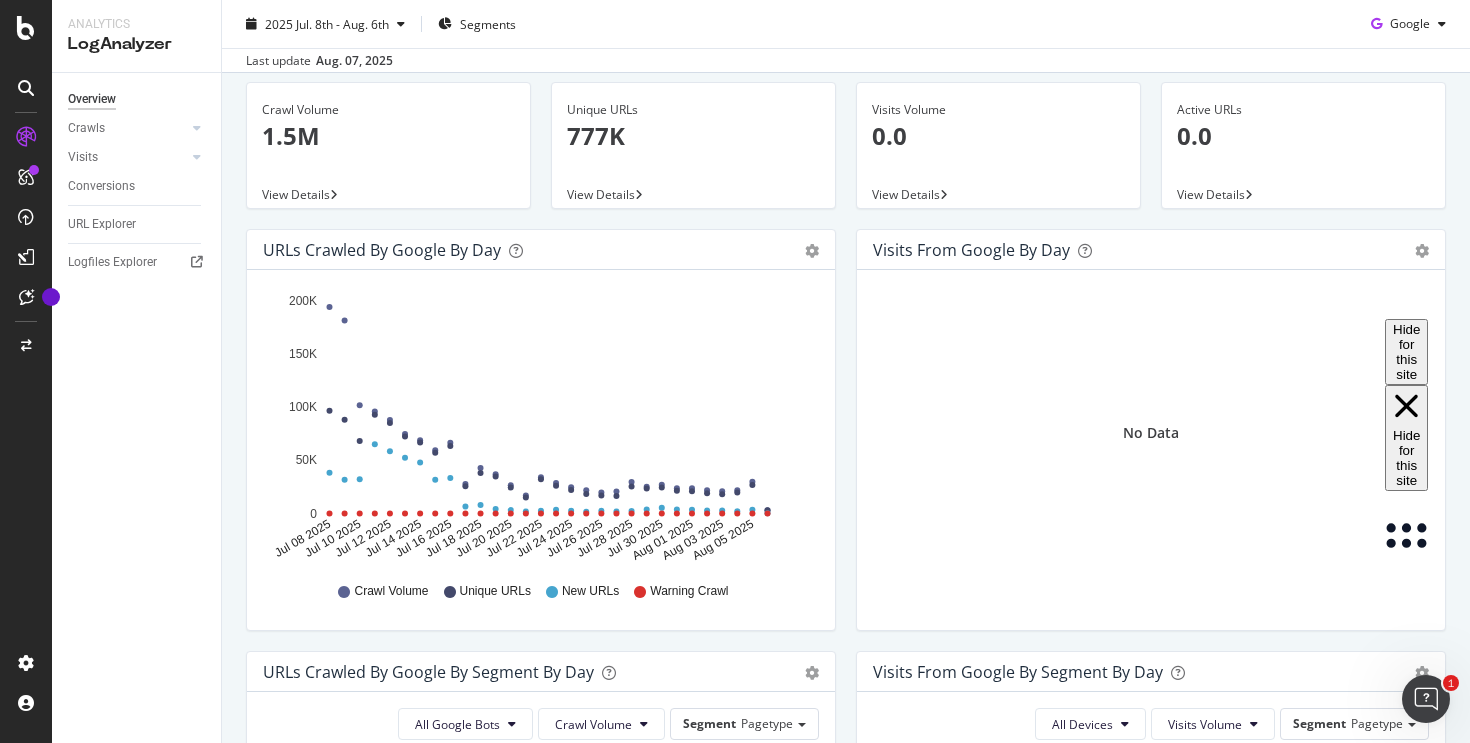 scroll, scrollTop: 101, scrollLeft: 0, axis: vertical 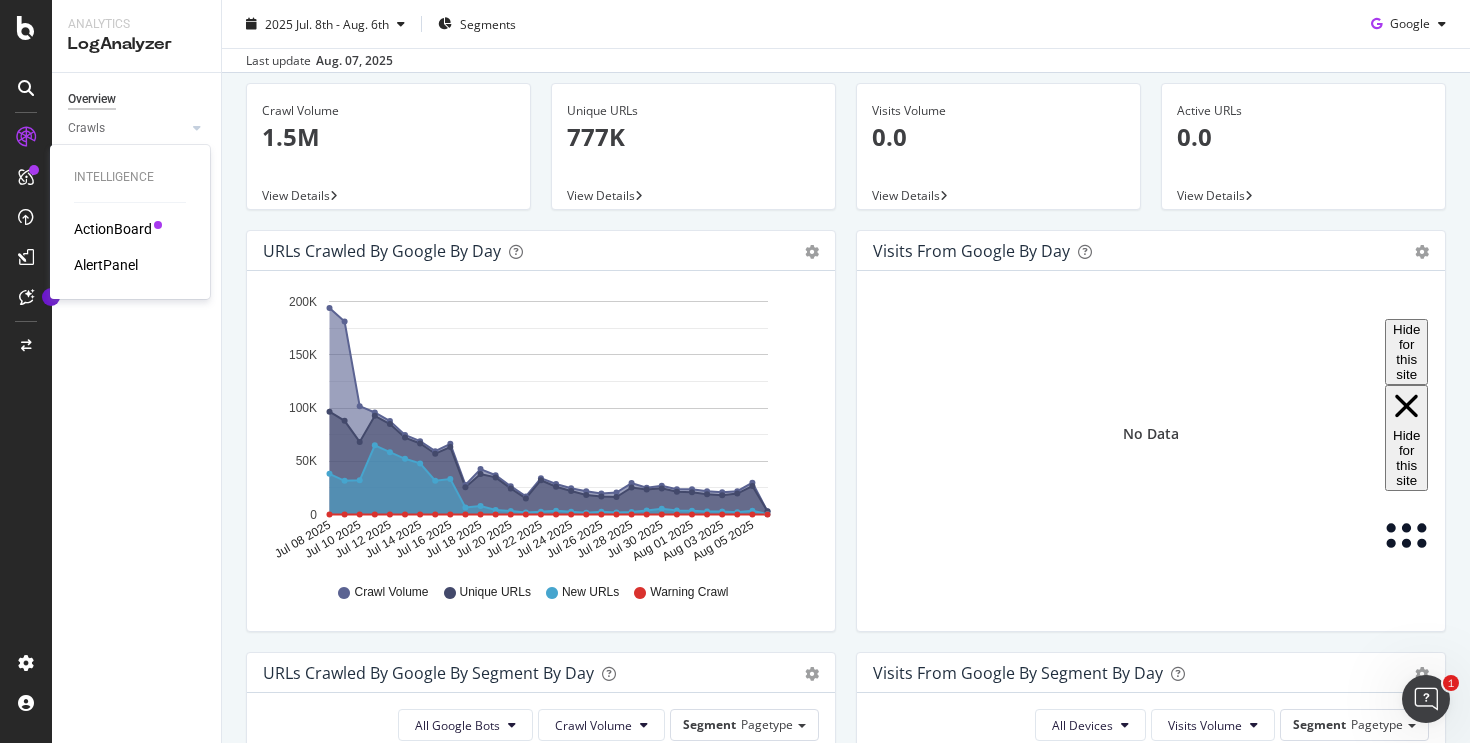 click on "ActionBoard" at bounding box center (113, 229) 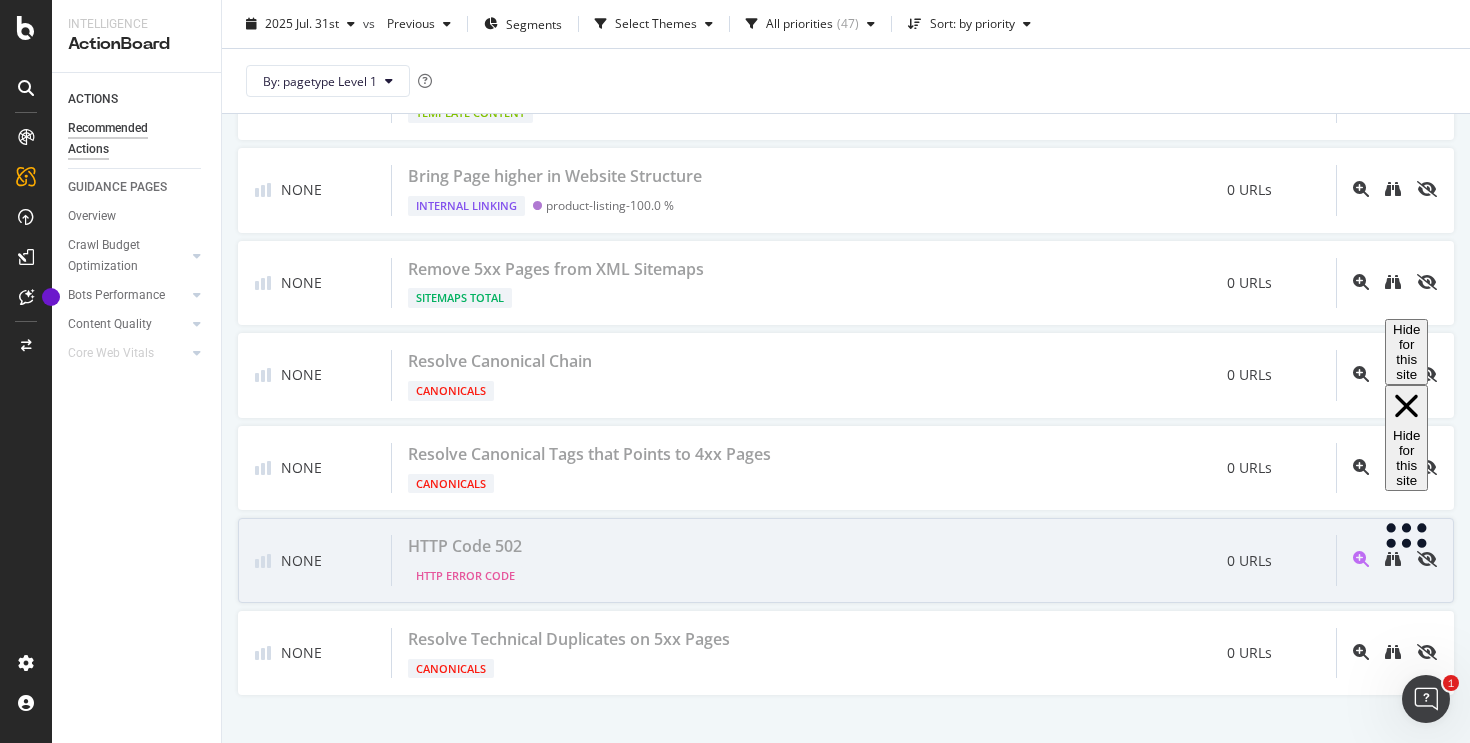 scroll, scrollTop: 4781, scrollLeft: 0, axis: vertical 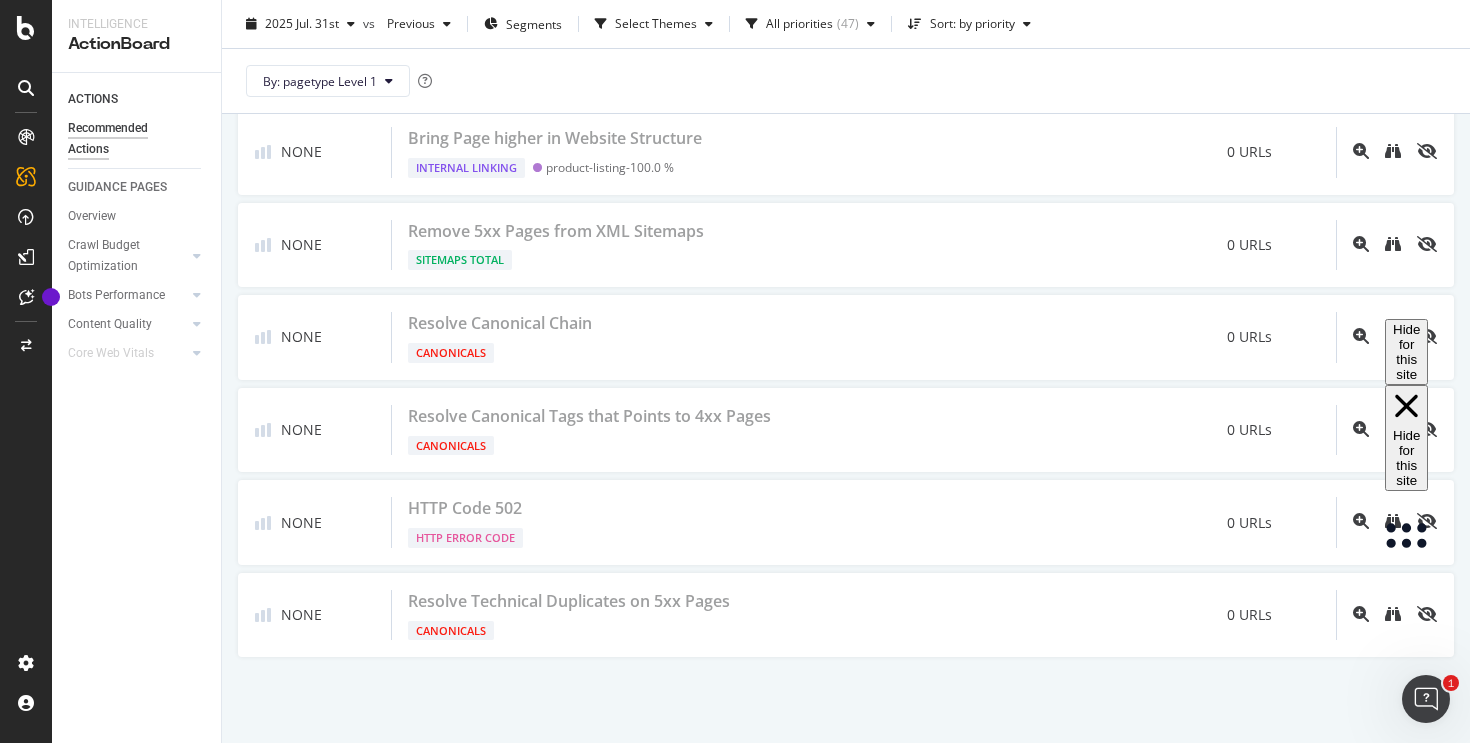 click on "Recommended Actions" at bounding box center [128, 139] 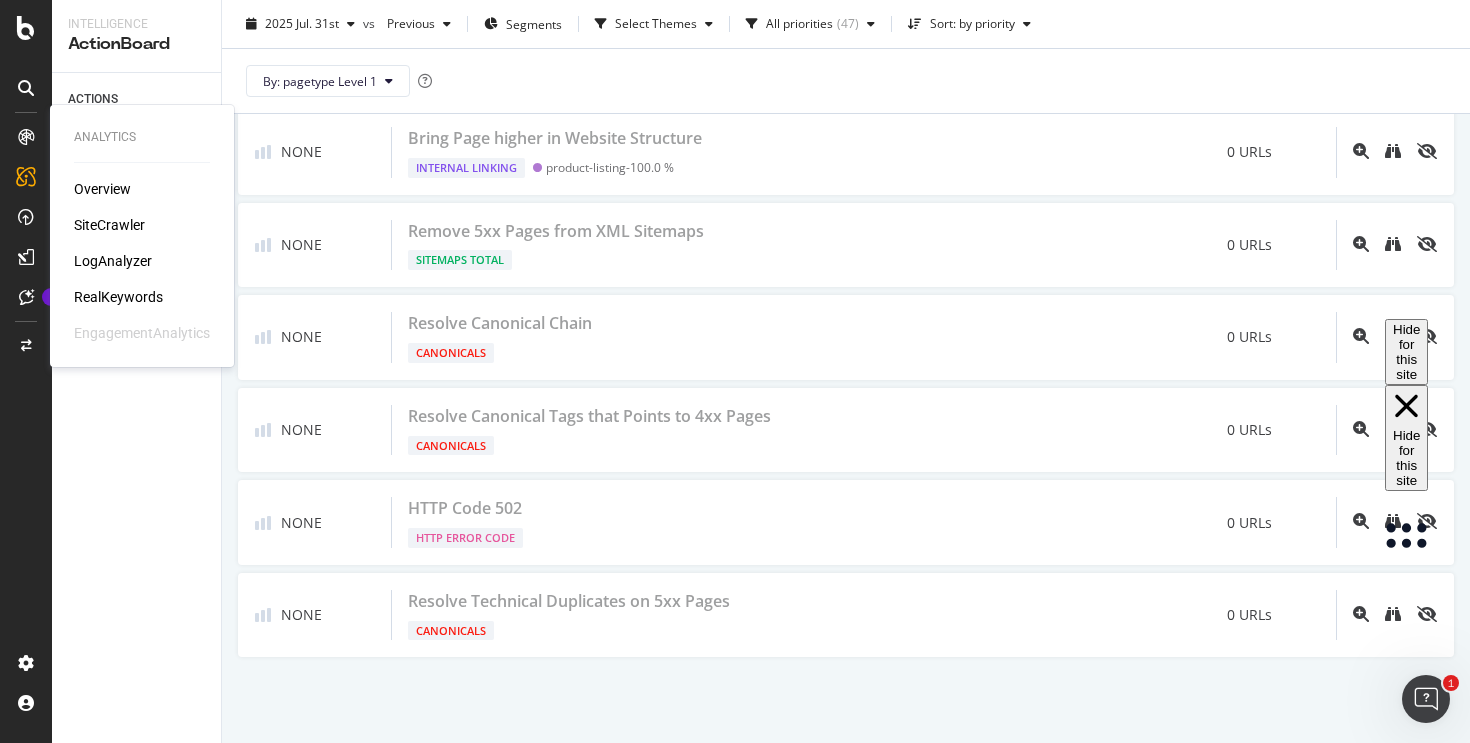 click at bounding box center (26, 137) 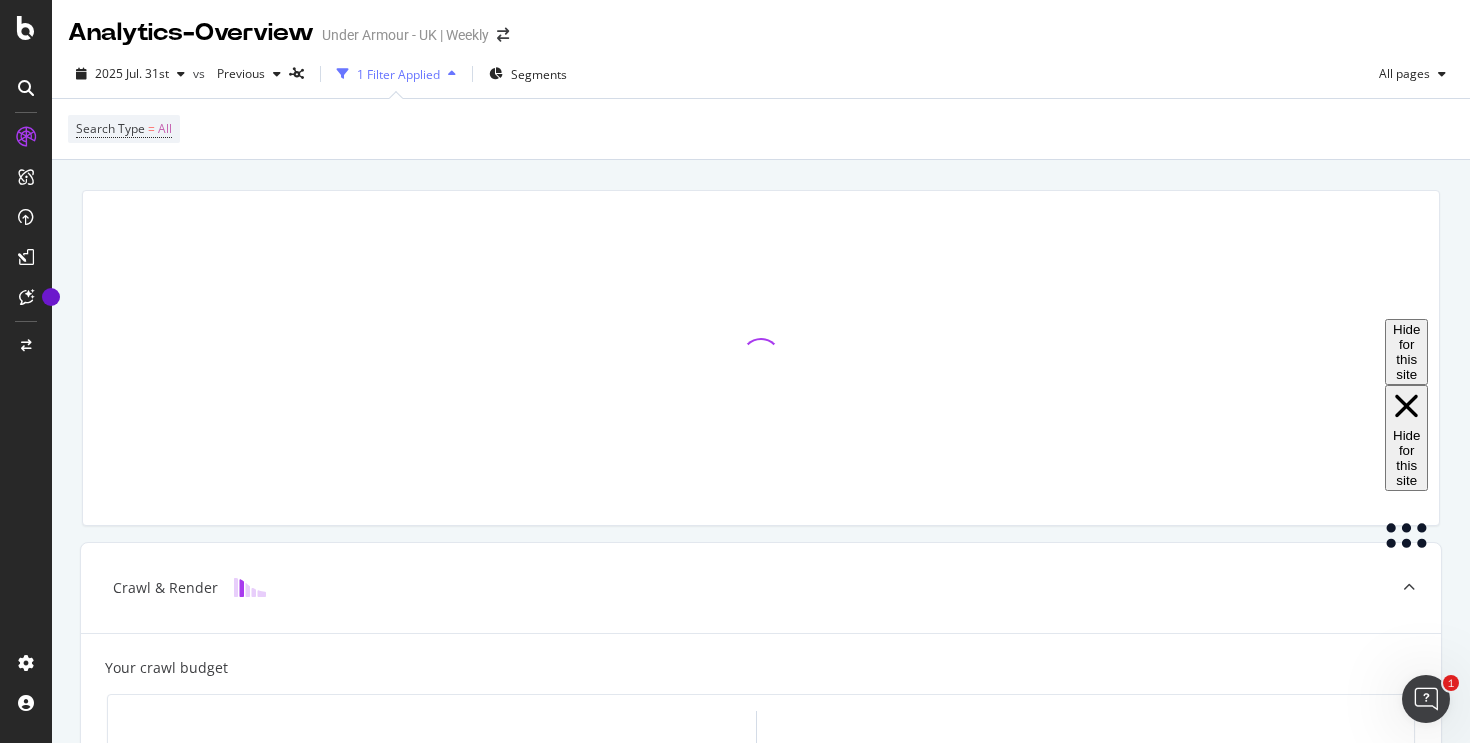 click on "1 Filter Applied" at bounding box center [398, 74] 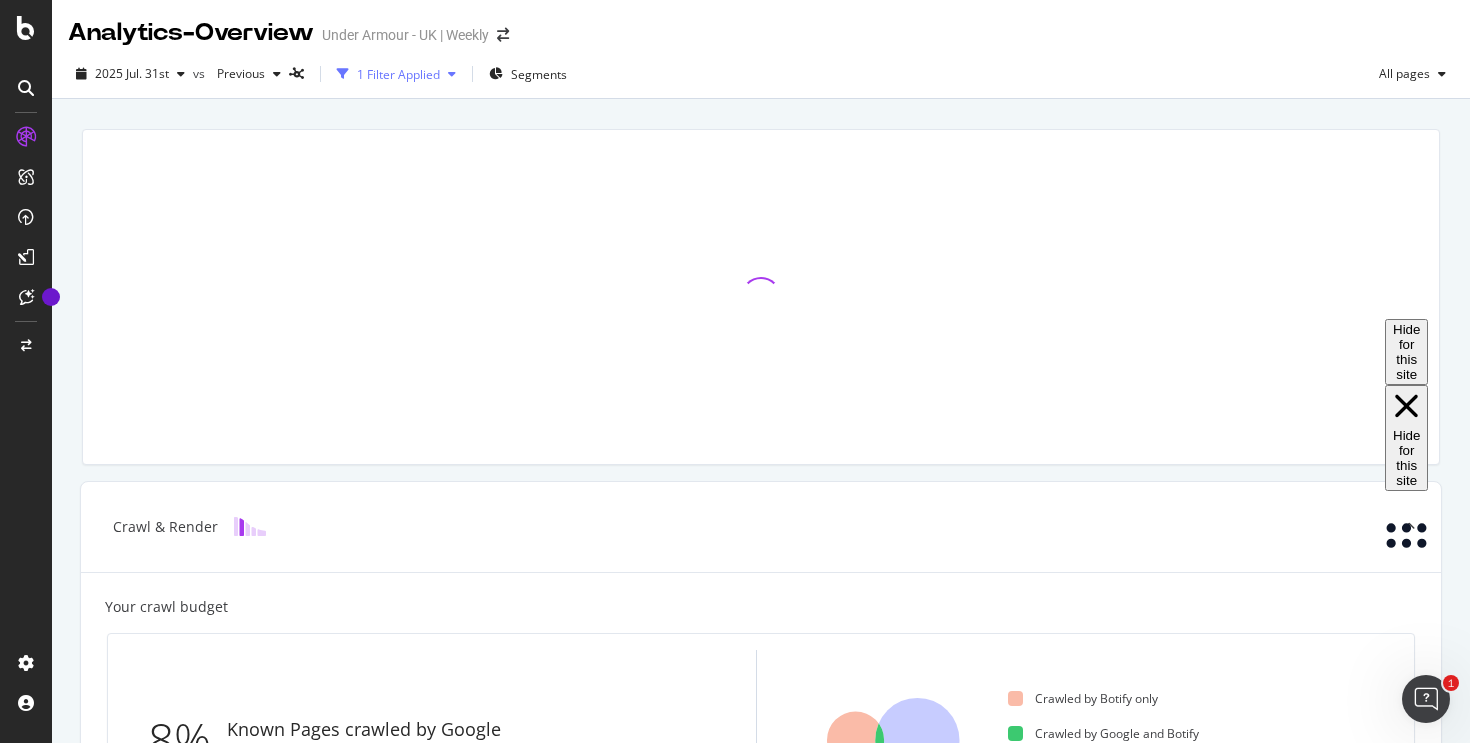 click on "1 Filter Applied" at bounding box center (398, 74) 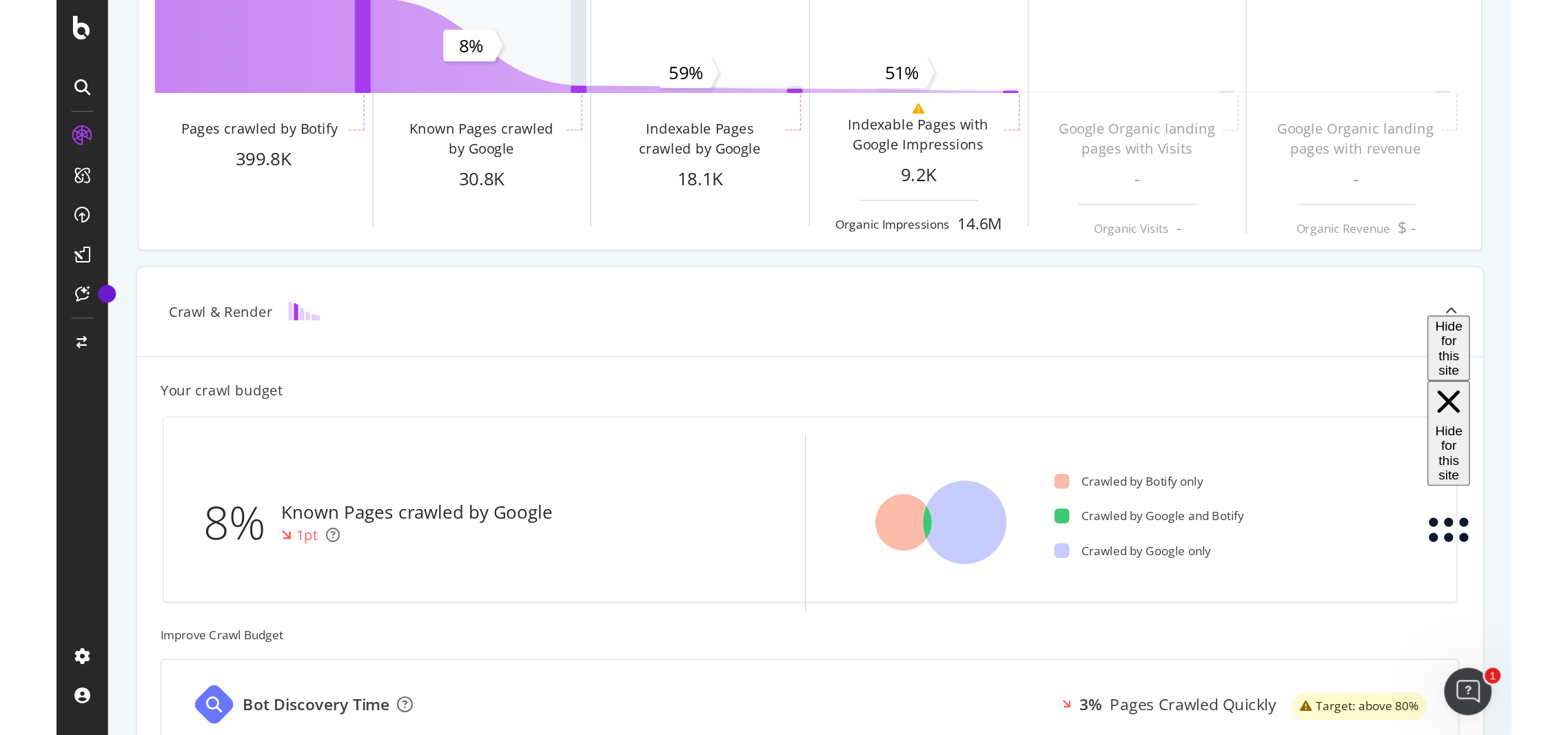 scroll, scrollTop: 0, scrollLeft: 0, axis: both 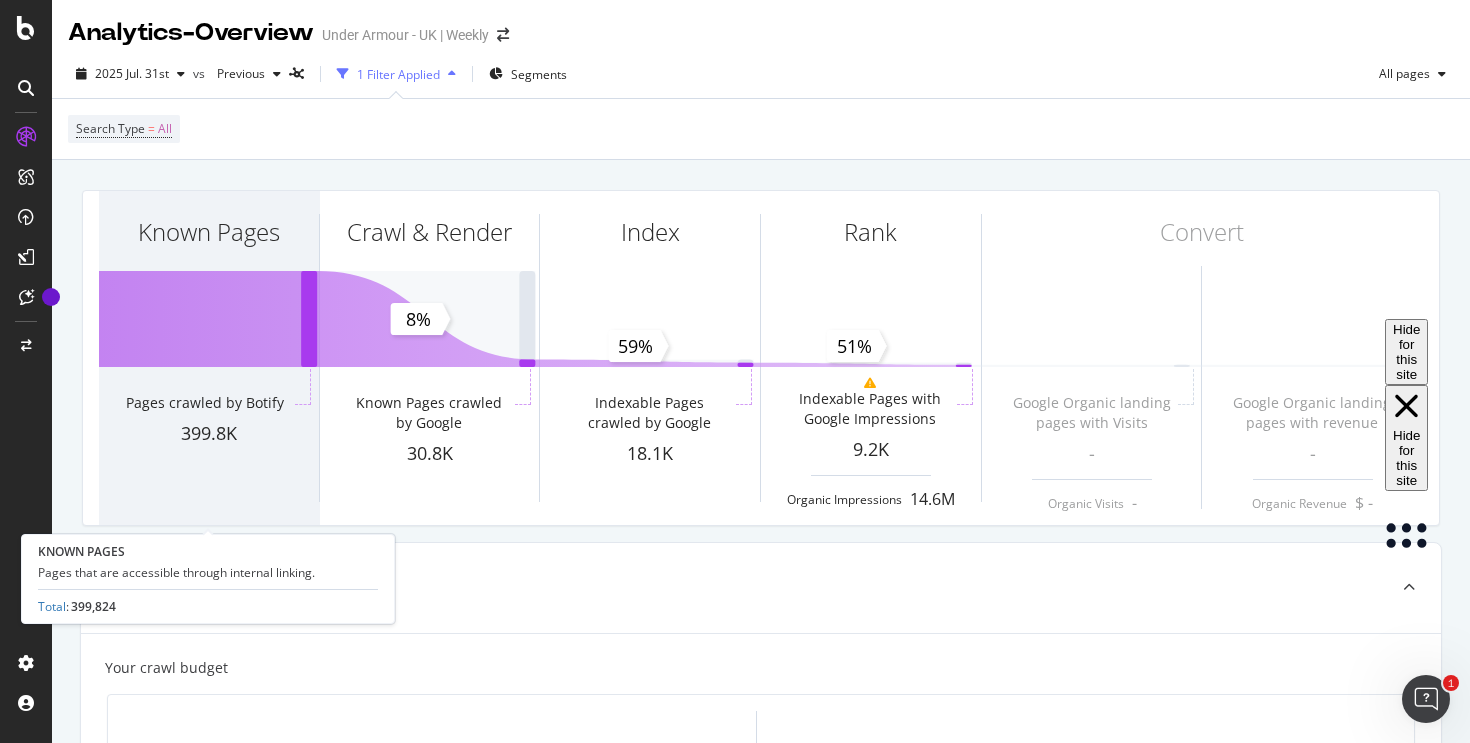 click on "Known Pages" at bounding box center (209, 268) 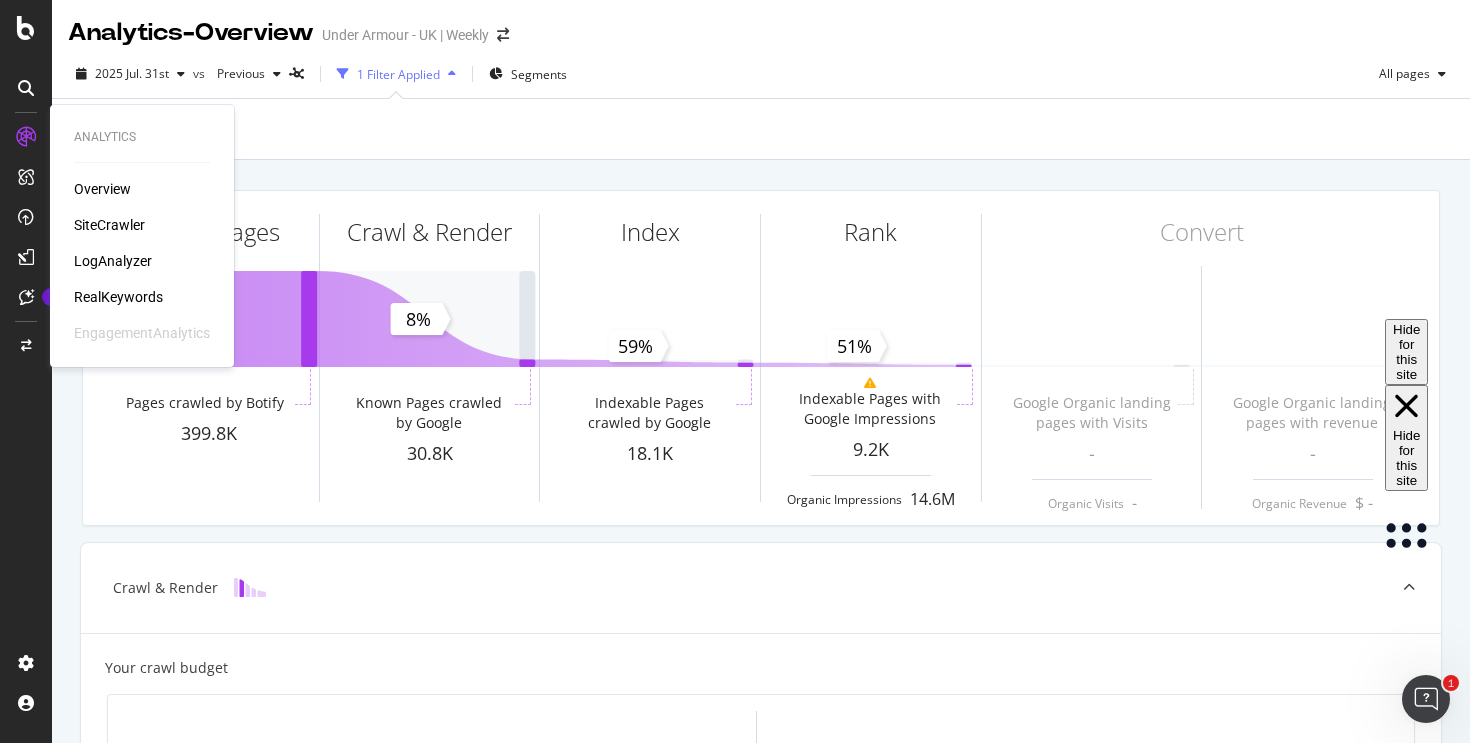 click on "SiteCrawler" at bounding box center [109, 225] 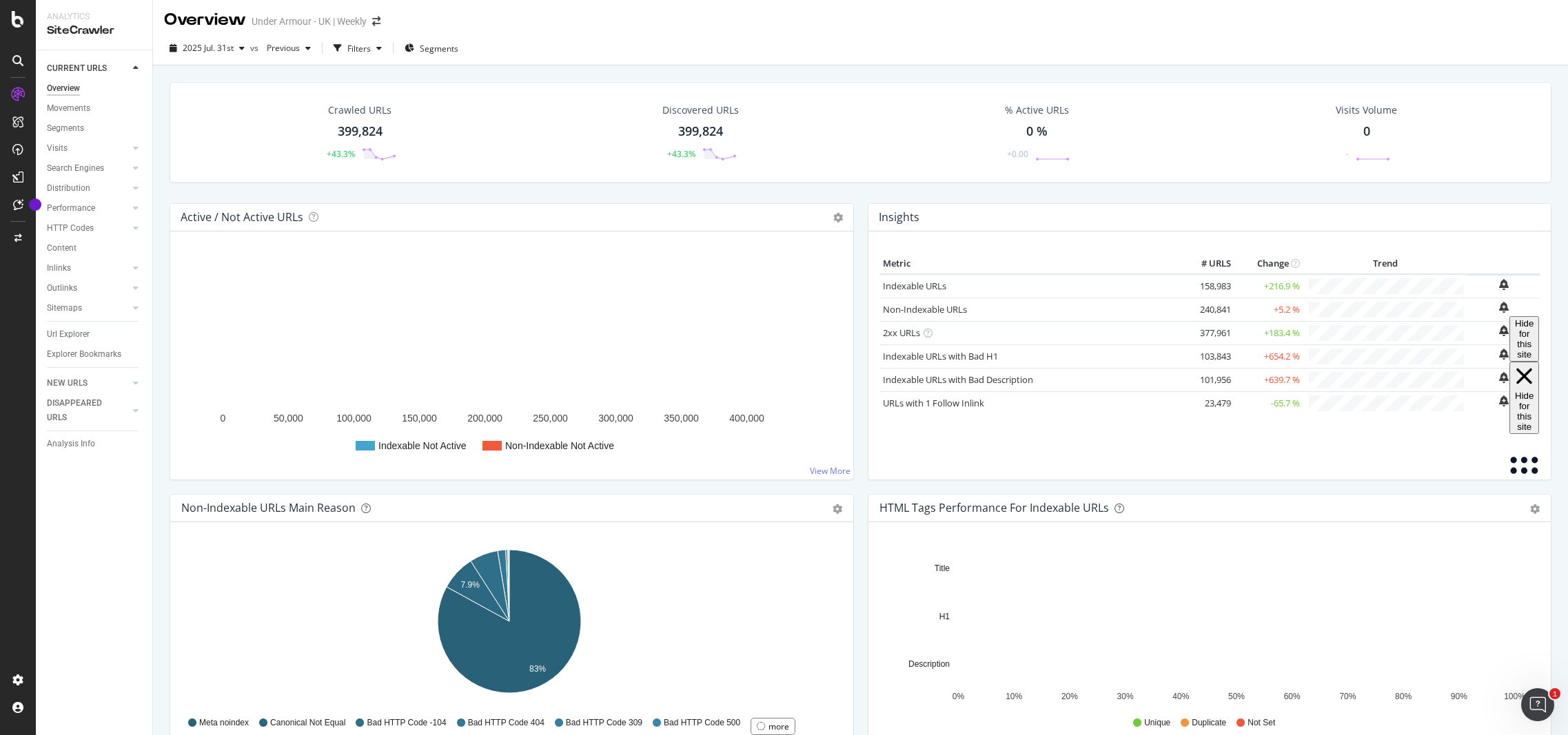 scroll, scrollTop: 0, scrollLeft: 0, axis: both 